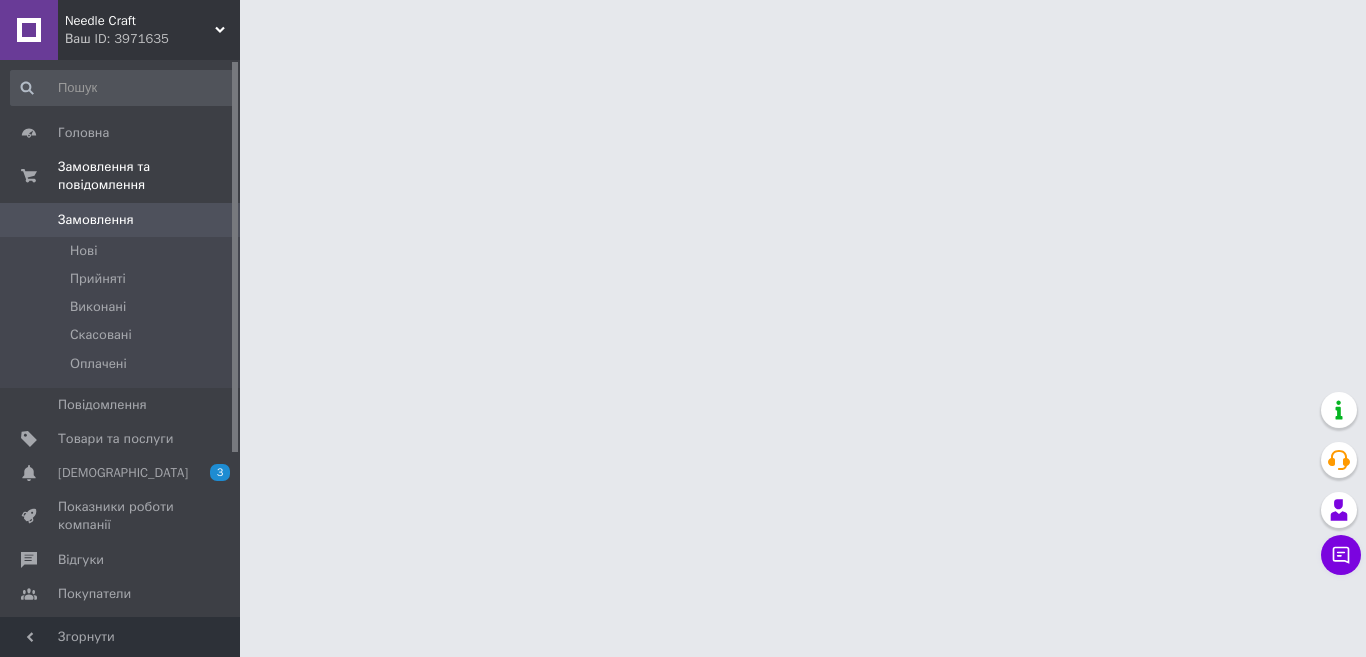 scroll, scrollTop: 0, scrollLeft: 0, axis: both 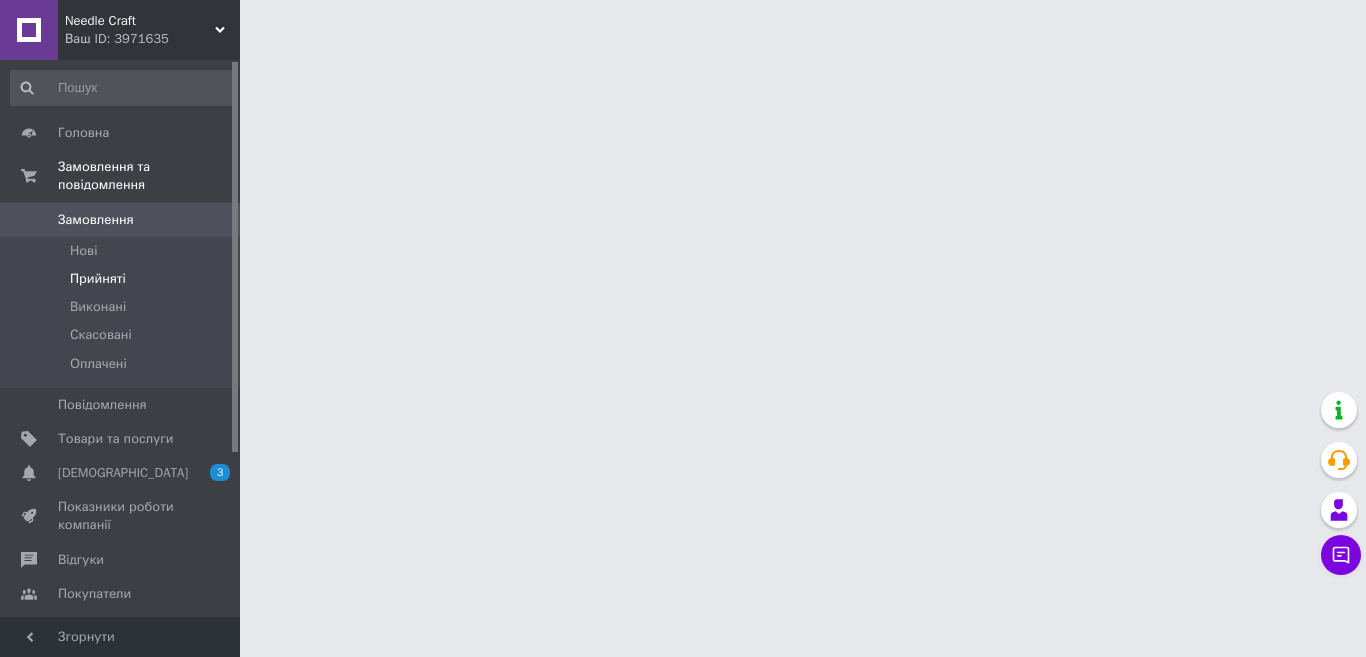 click on "Прийняті" at bounding box center (98, 279) 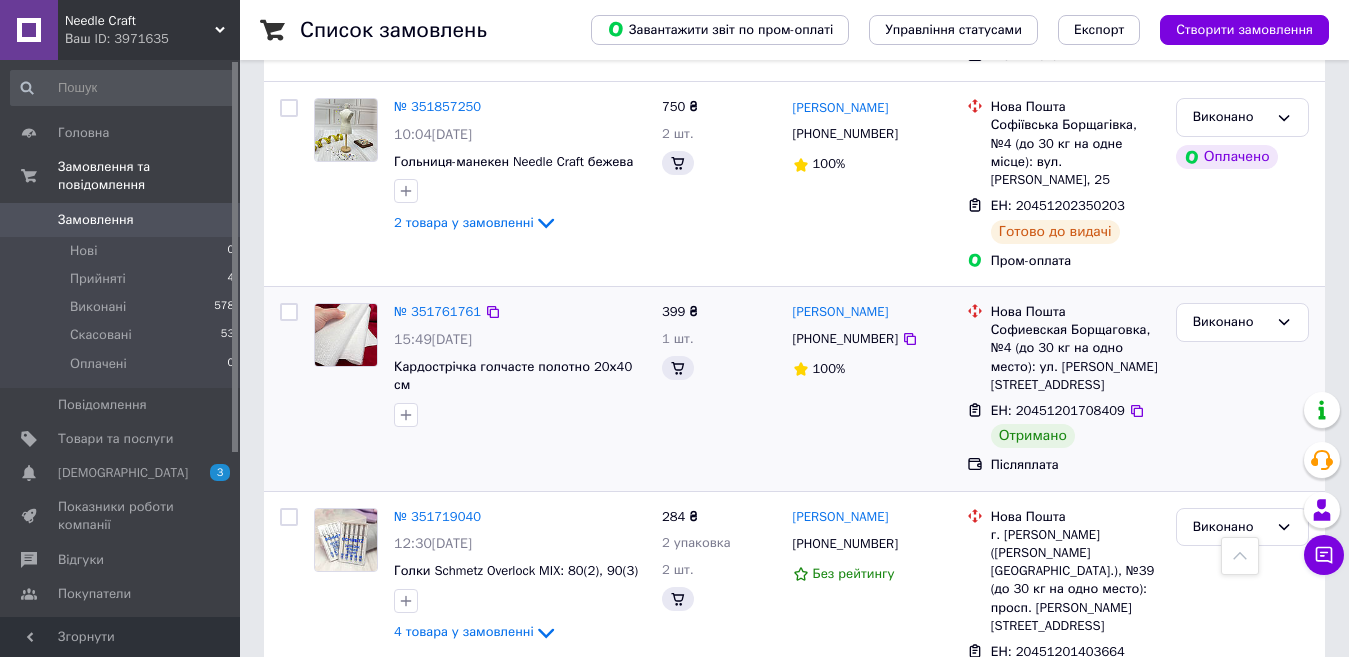 scroll, scrollTop: 500, scrollLeft: 0, axis: vertical 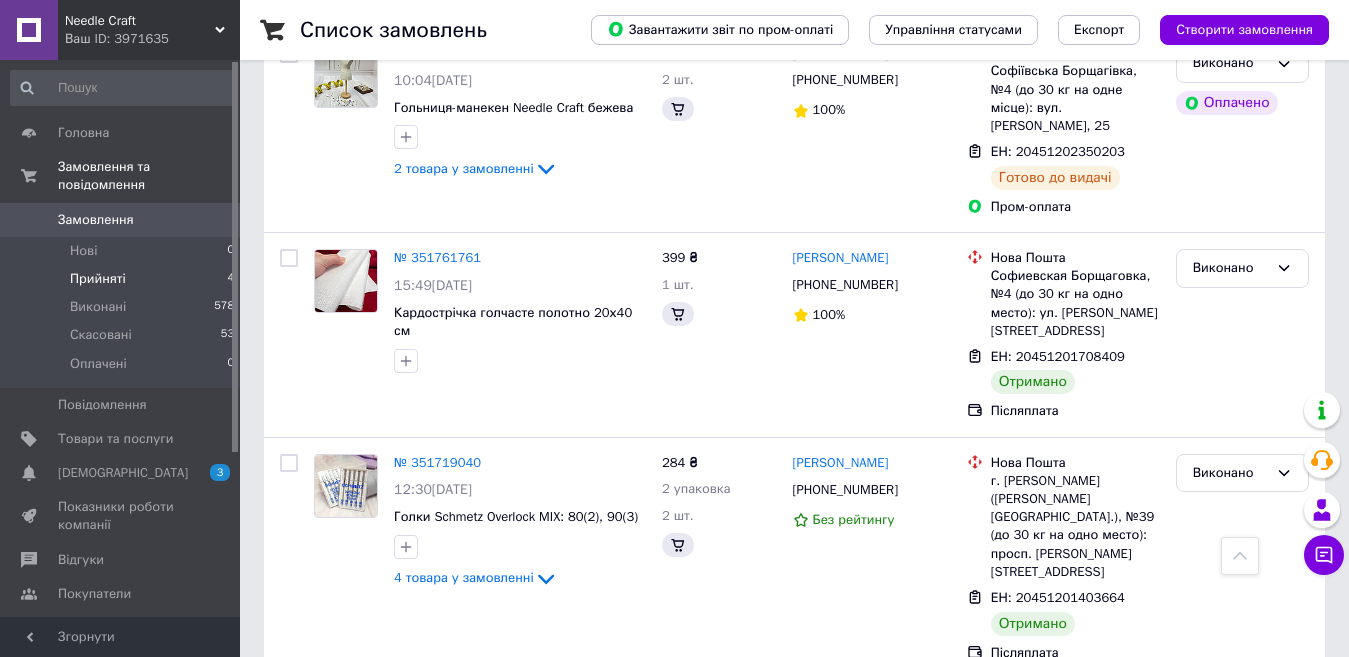 click on "Прийняті" at bounding box center (98, 279) 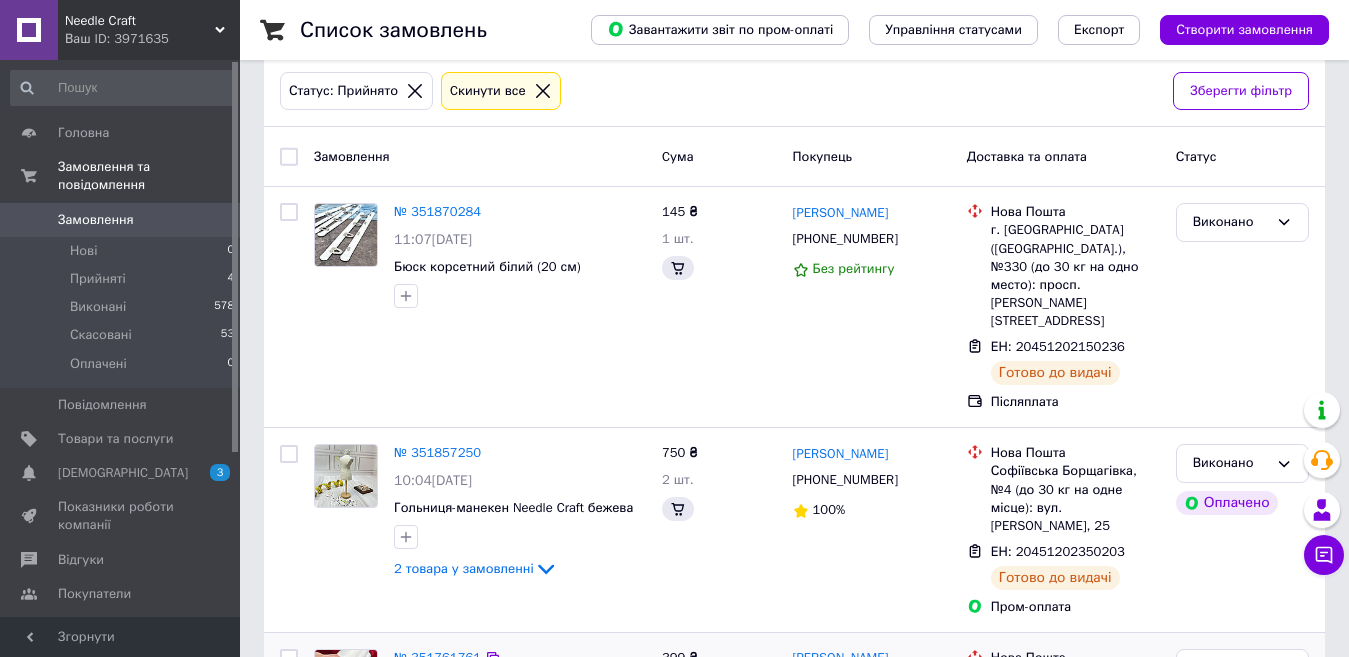 scroll, scrollTop: 0, scrollLeft: 0, axis: both 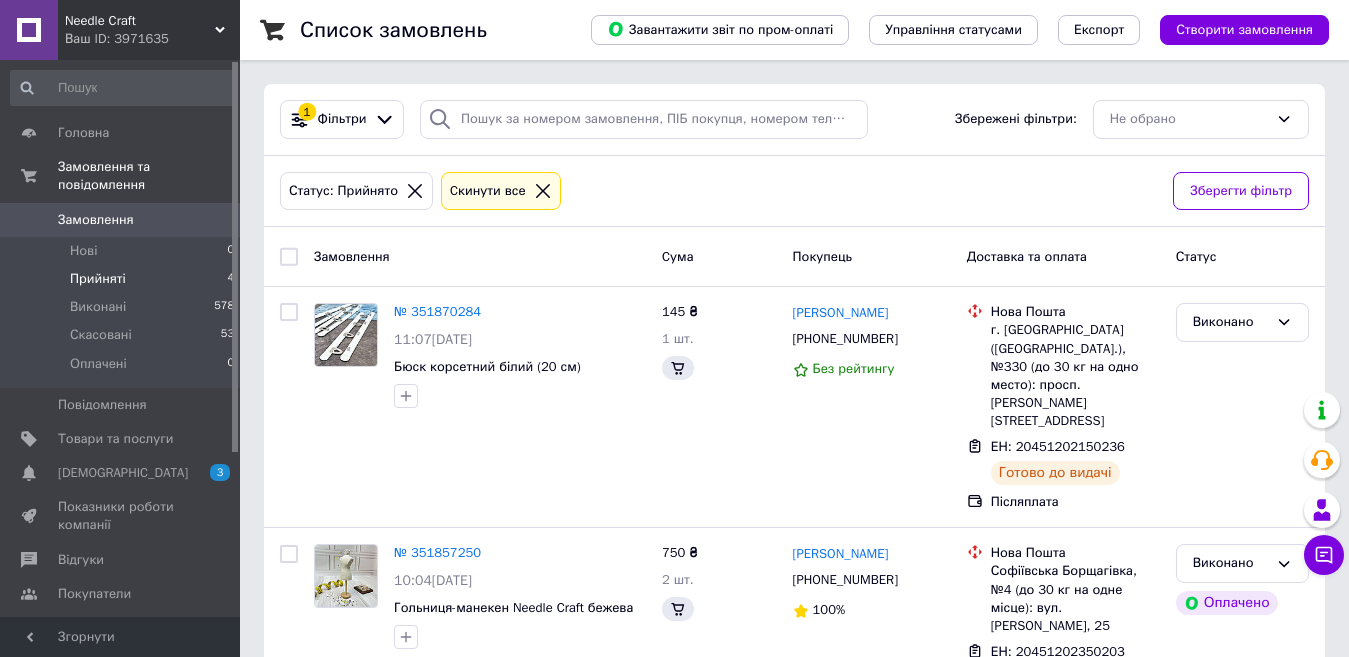 click on "Прийняті" at bounding box center [98, 279] 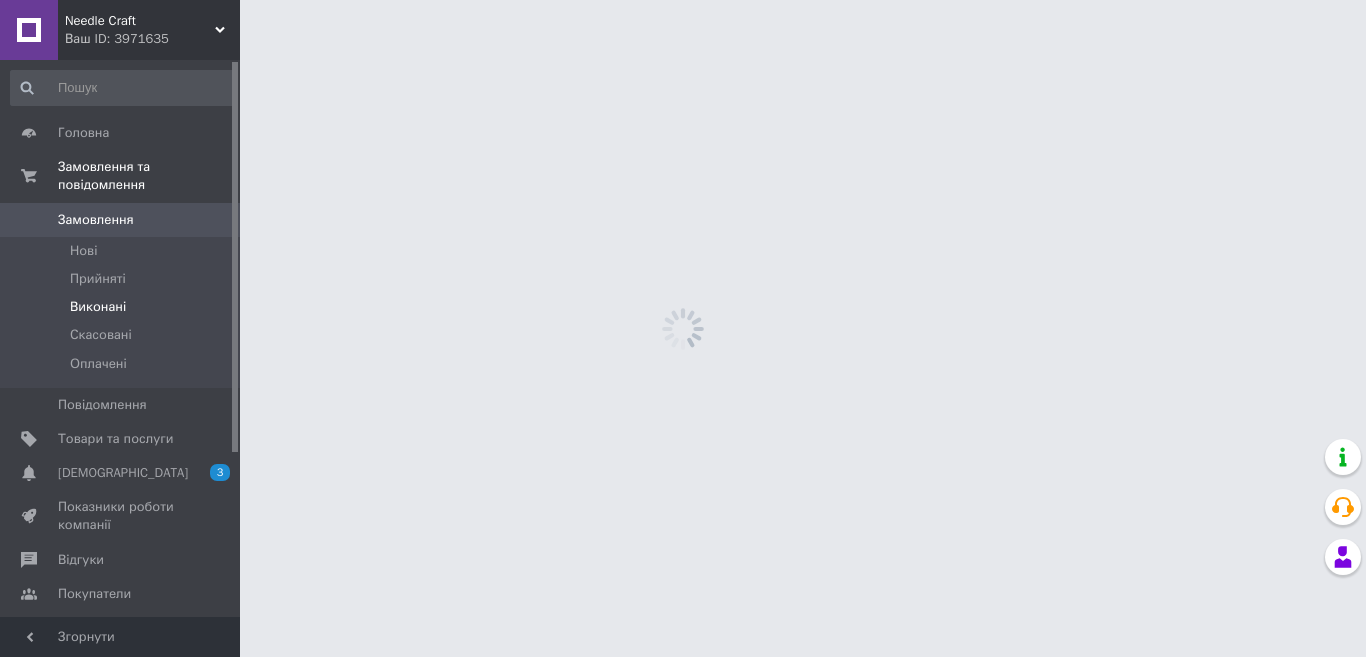 scroll, scrollTop: 0, scrollLeft: 0, axis: both 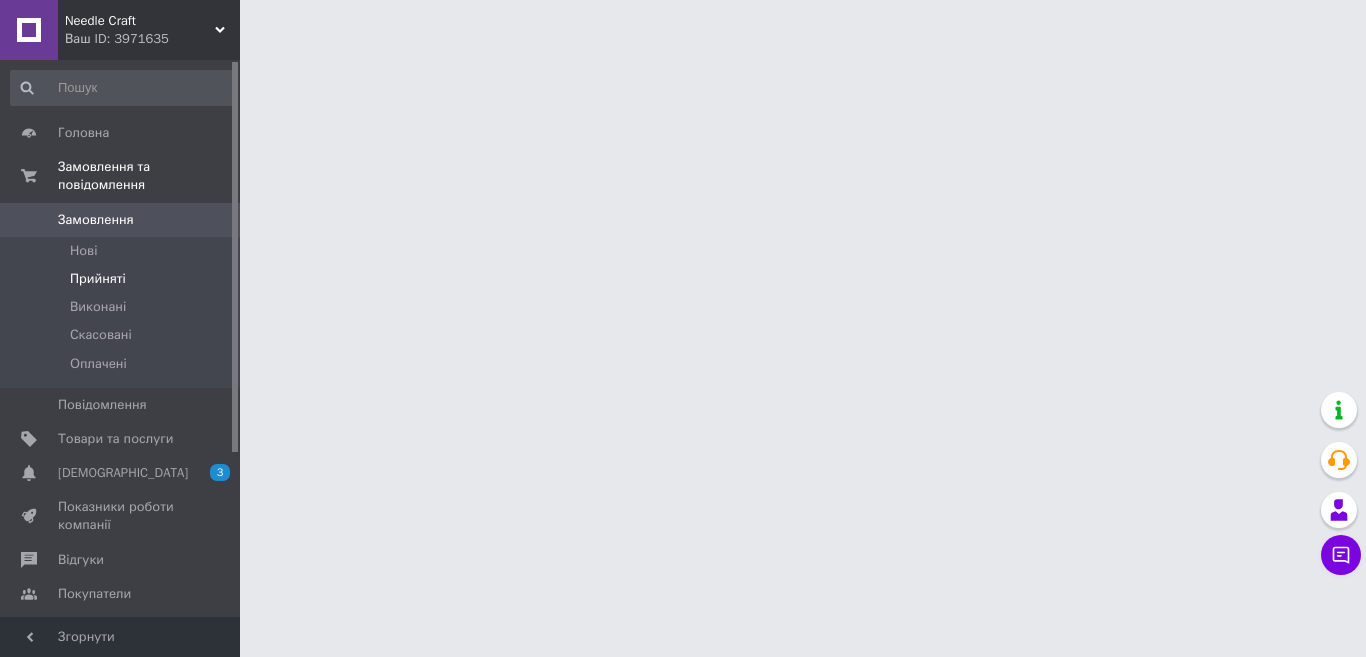 click on "Прийняті" at bounding box center [98, 279] 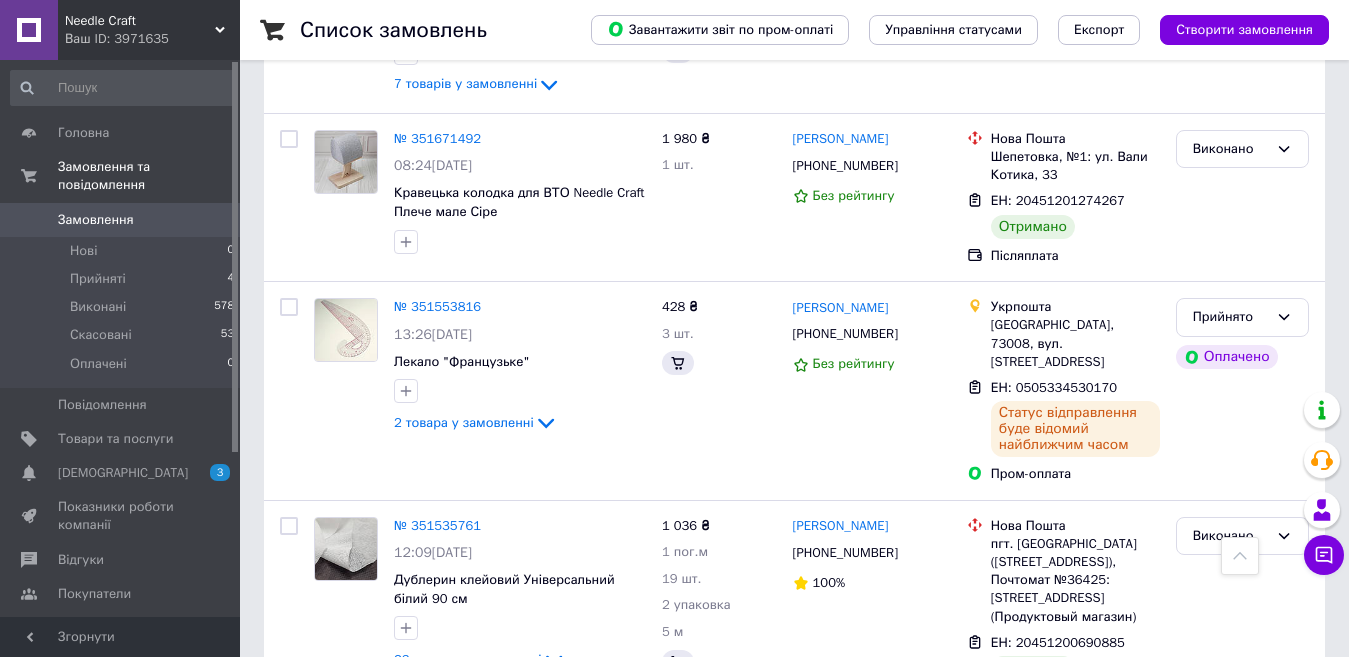 scroll, scrollTop: 1800, scrollLeft: 0, axis: vertical 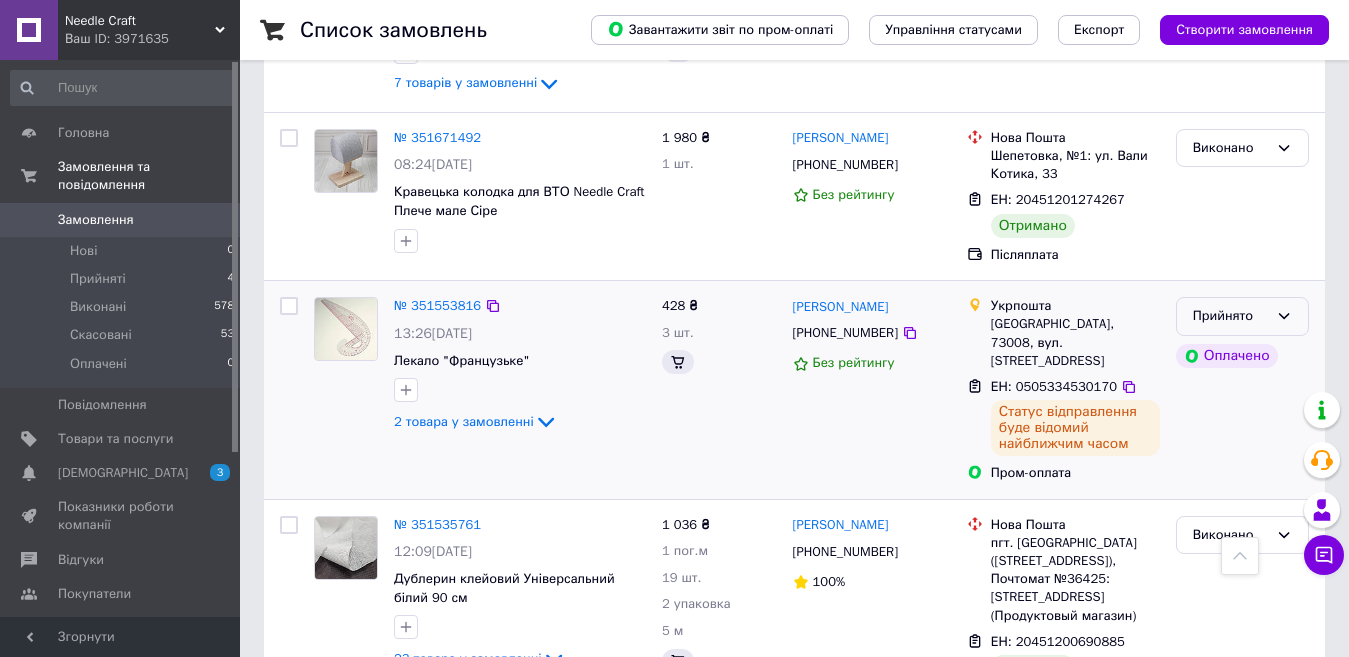 click 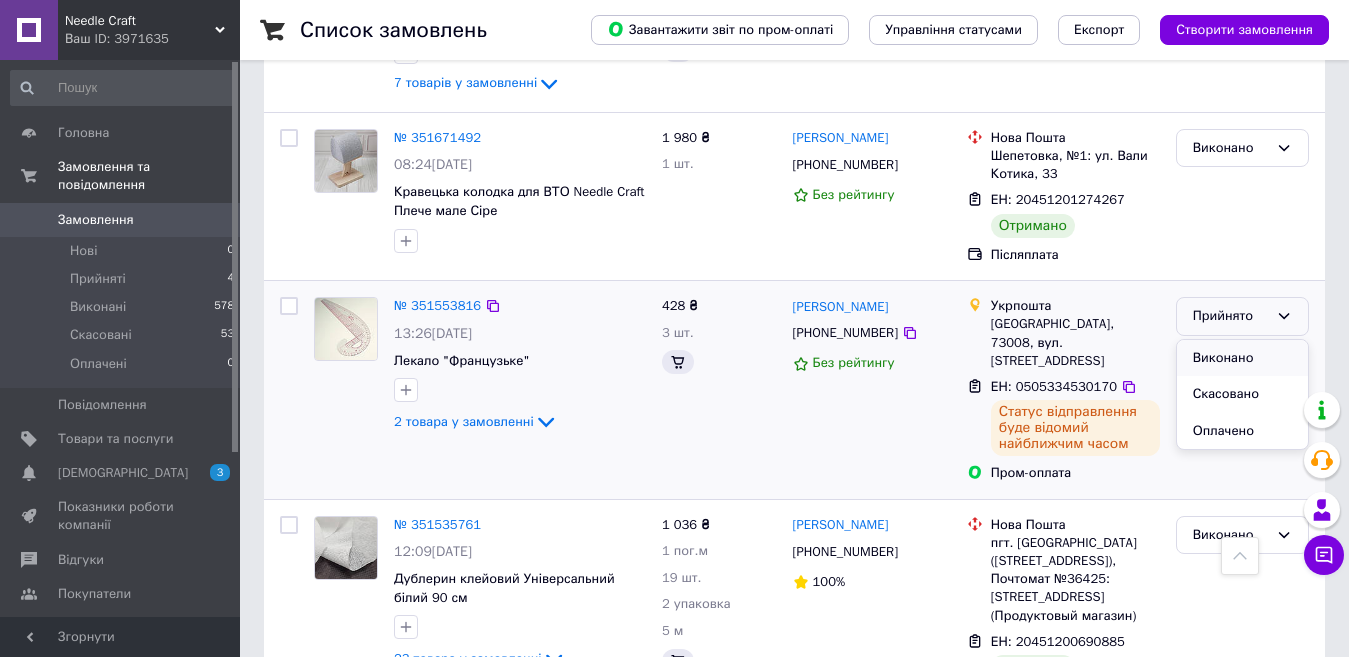 click on "Виконано" at bounding box center (1242, 358) 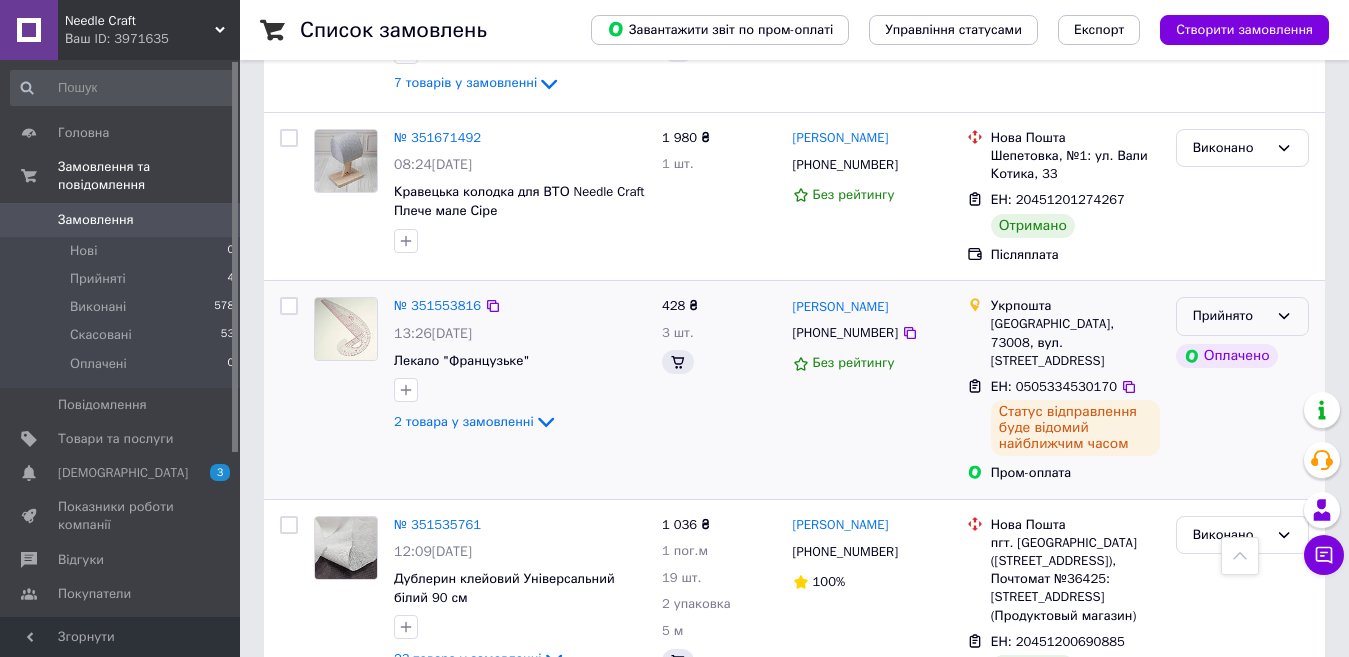 click 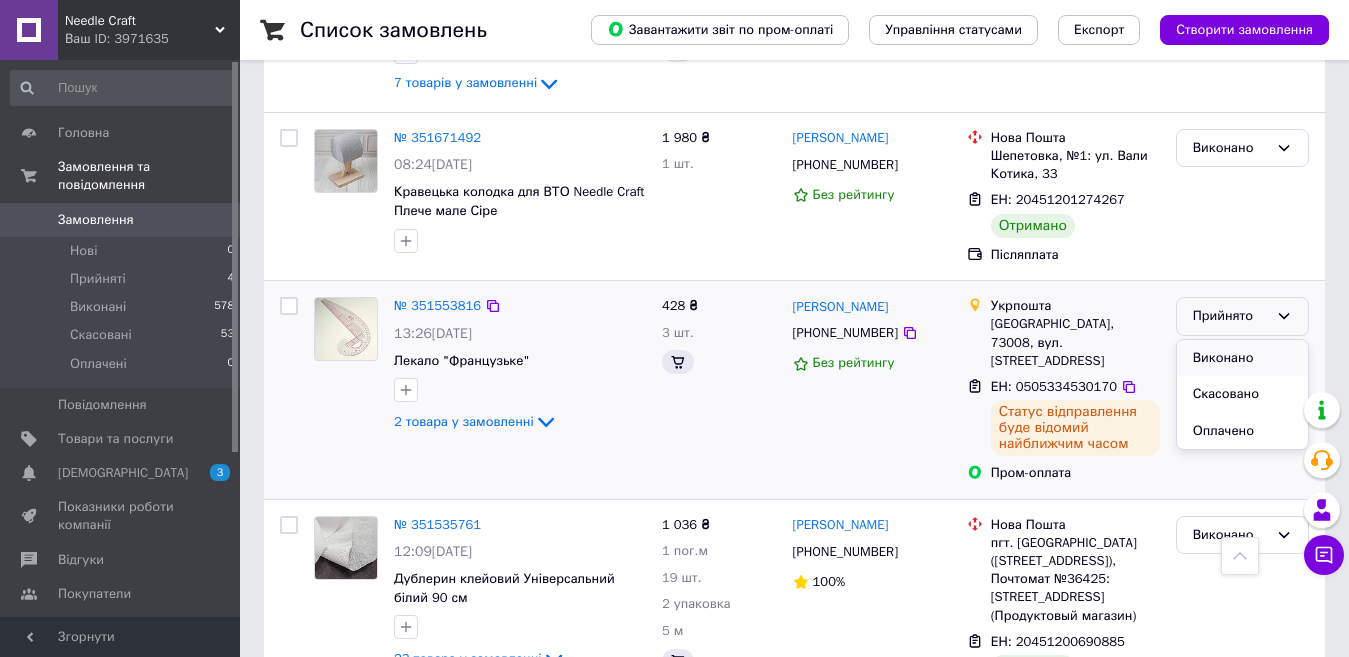 click on "Виконано" at bounding box center (1242, 358) 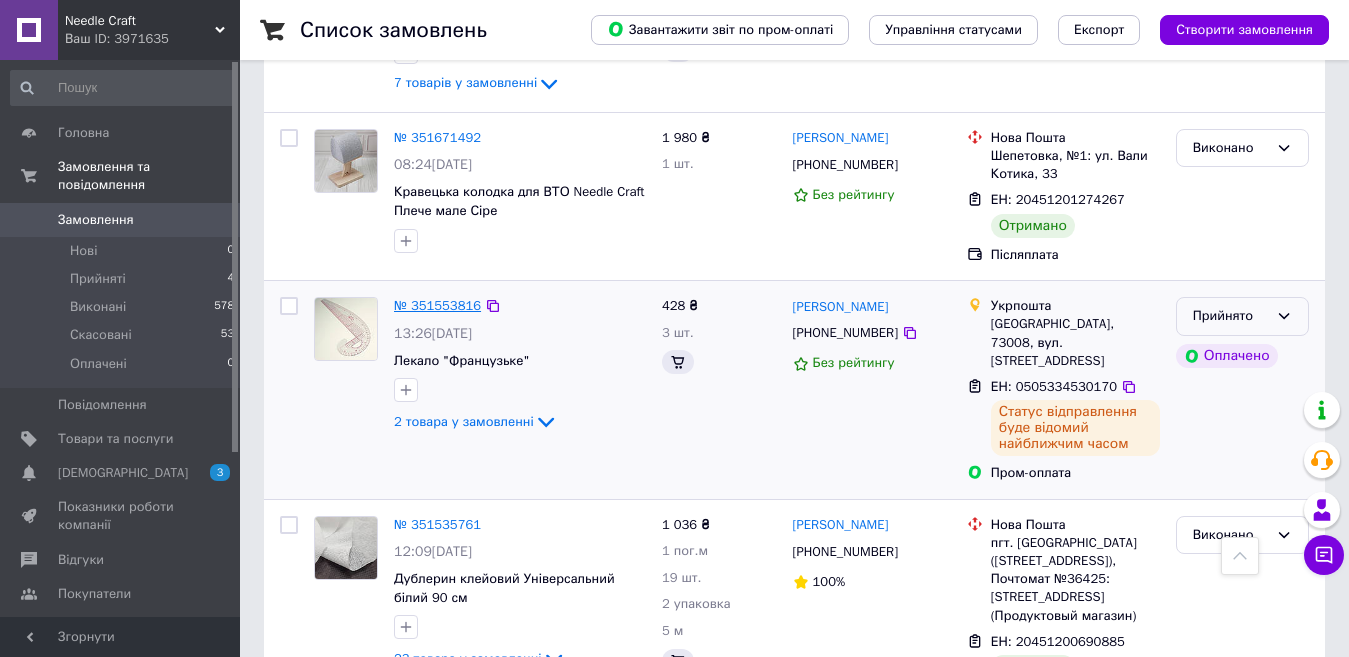 click on "№ 351553816" at bounding box center (437, 305) 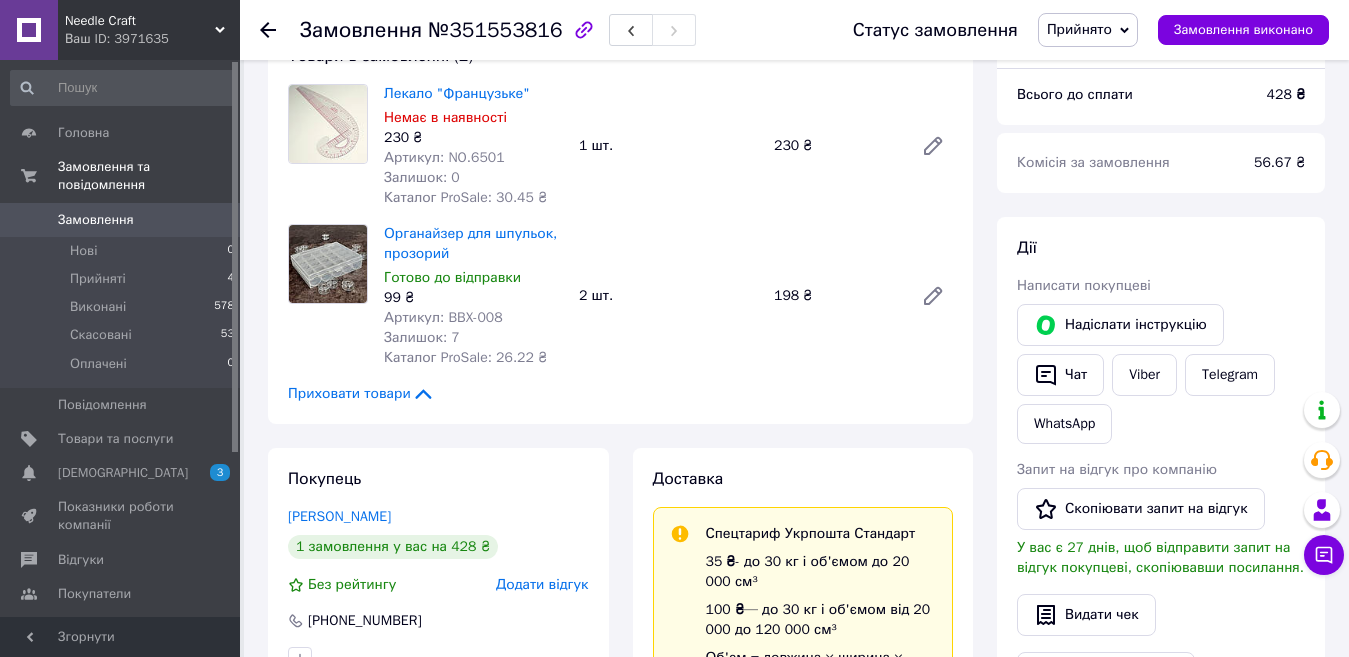 scroll, scrollTop: 200, scrollLeft: 0, axis: vertical 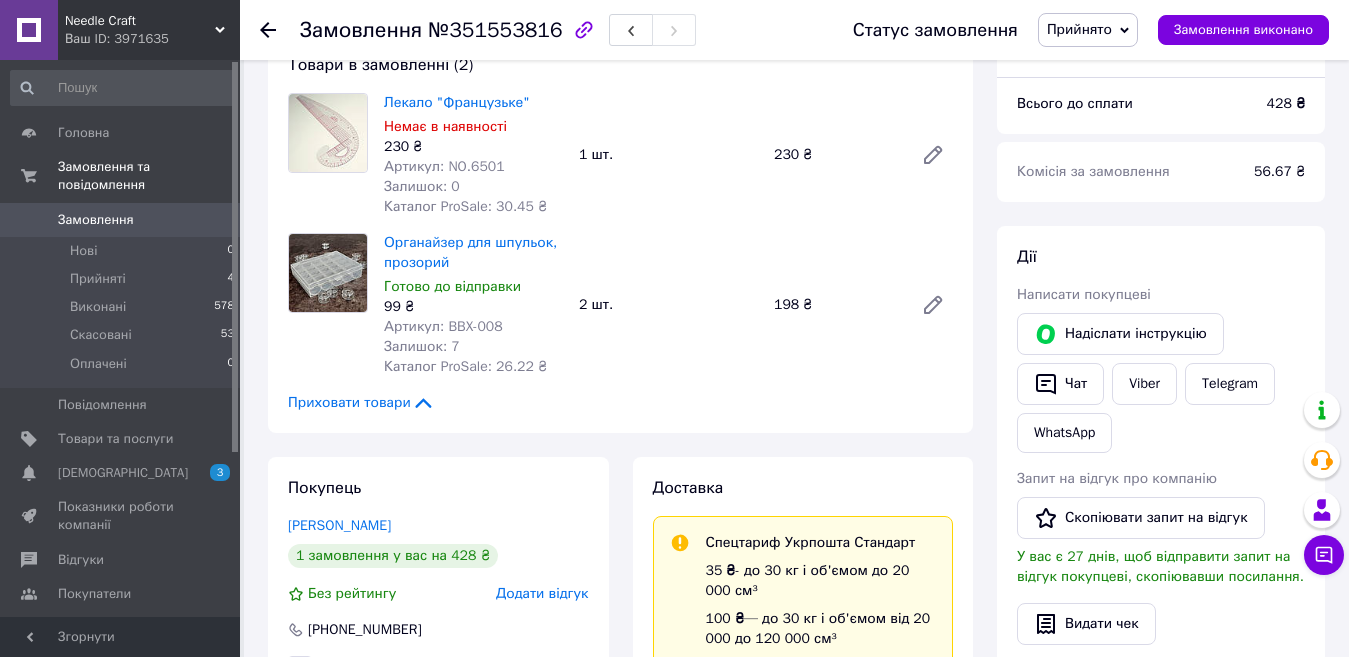 click 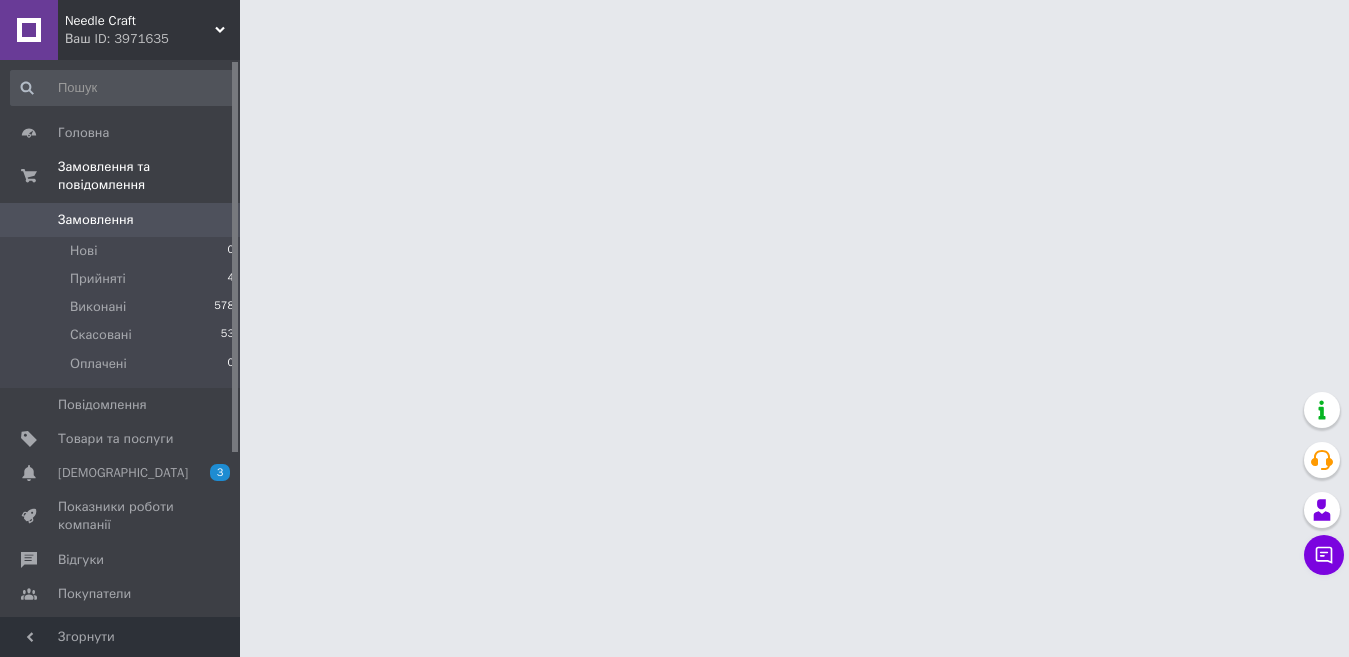 scroll, scrollTop: 0, scrollLeft: 0, axis: both 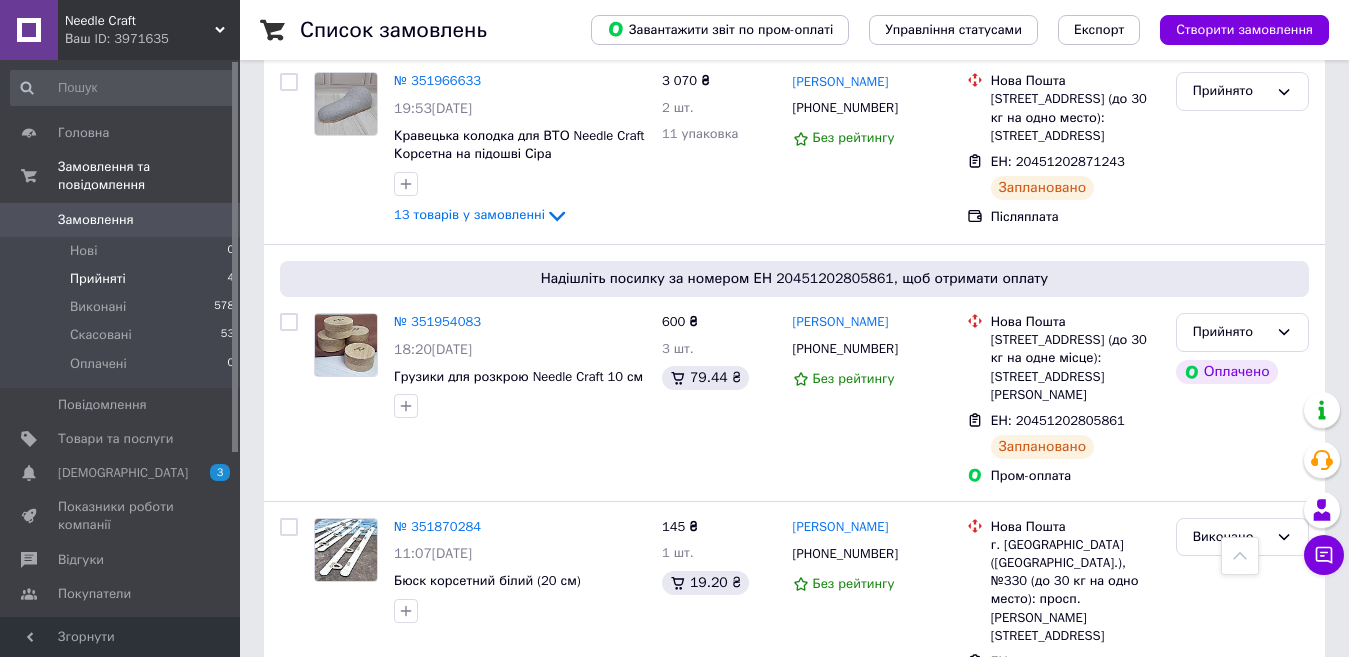 click on "Прийняті" at bounding box center [98, 279] 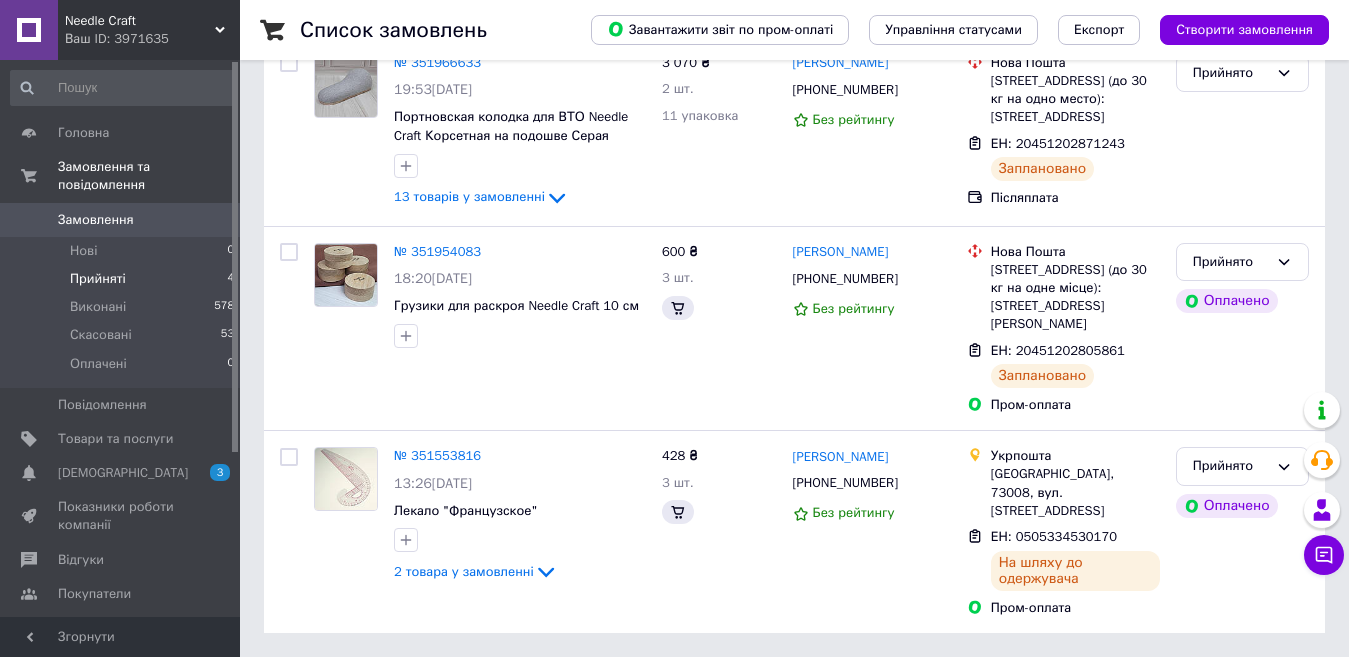 scroll, scrollTop: 0, scrollLeft: 0, axis: both 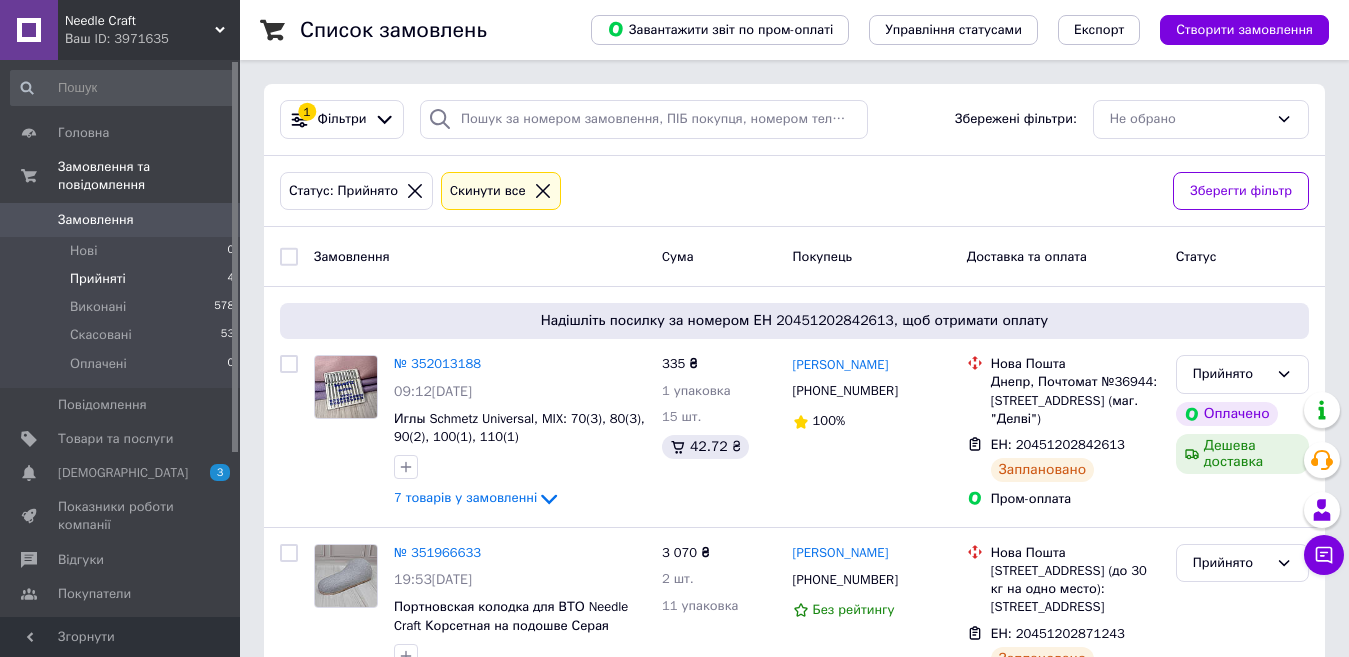 click on "Прийняті" at bounding box center (98, 279) 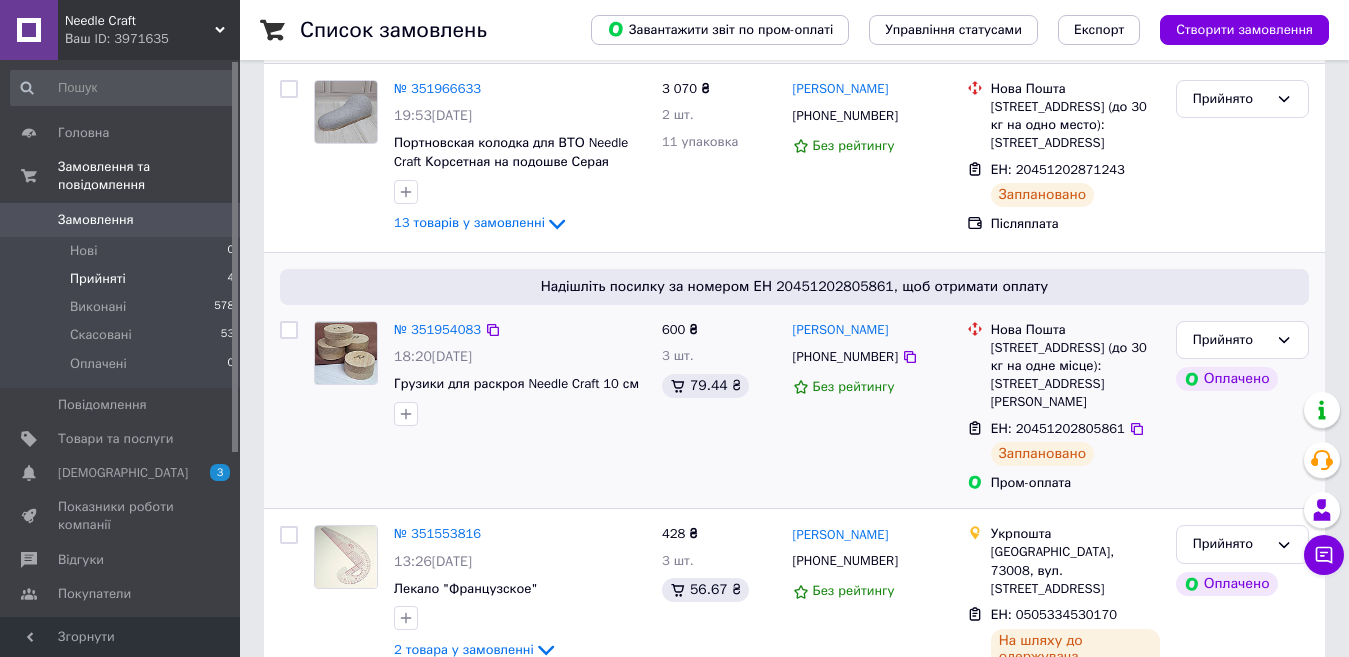 scroll, scrollTop: 524, scrollLeft: 0, axis: vertical 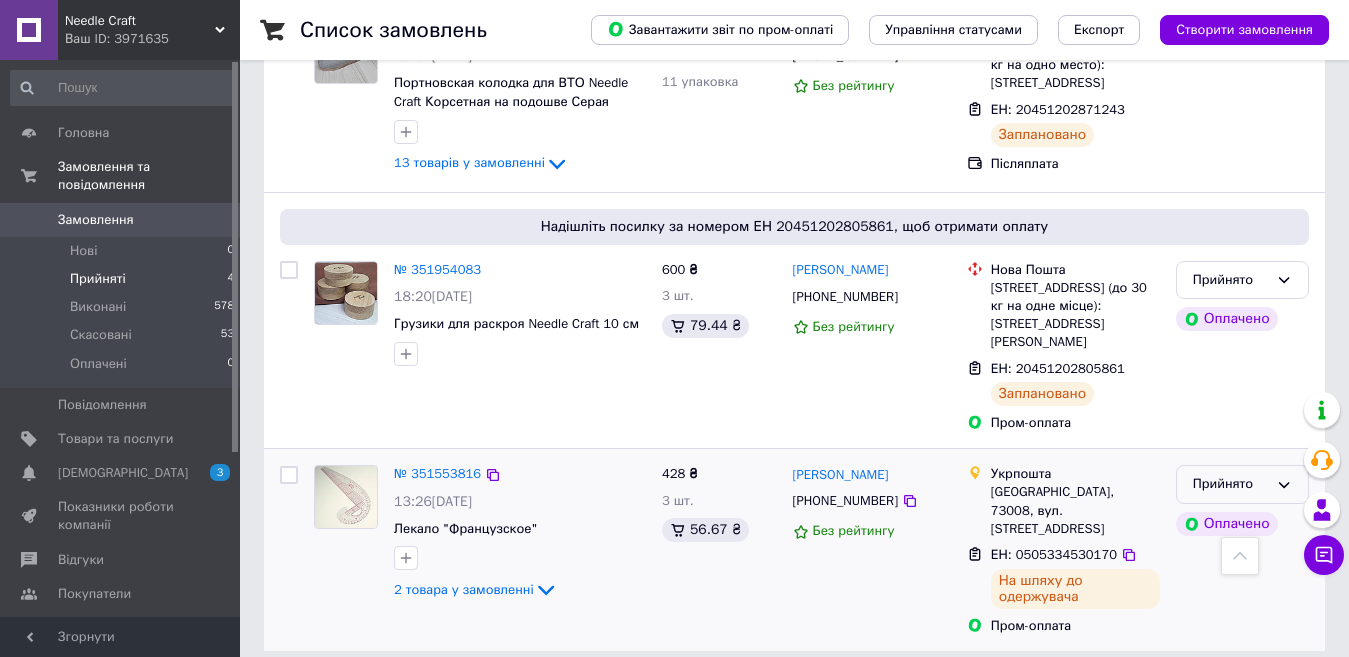 click 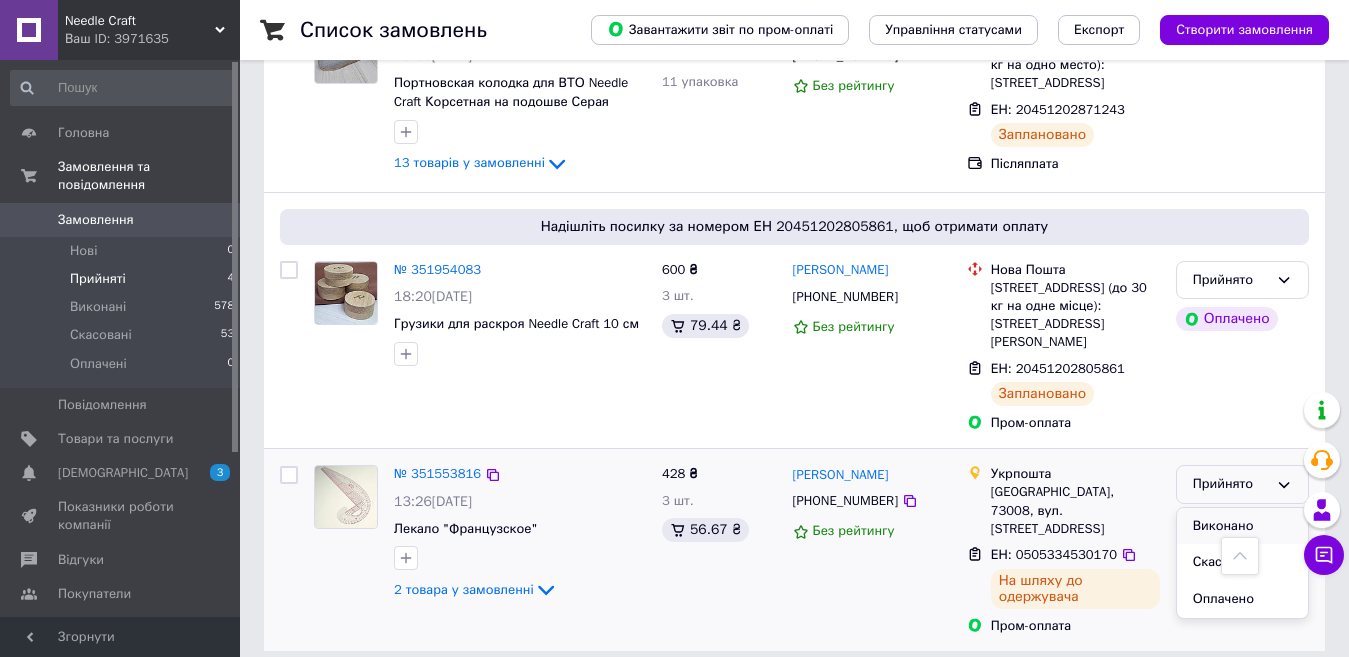 click on "Виконано" at bounding box center (1242, 526) 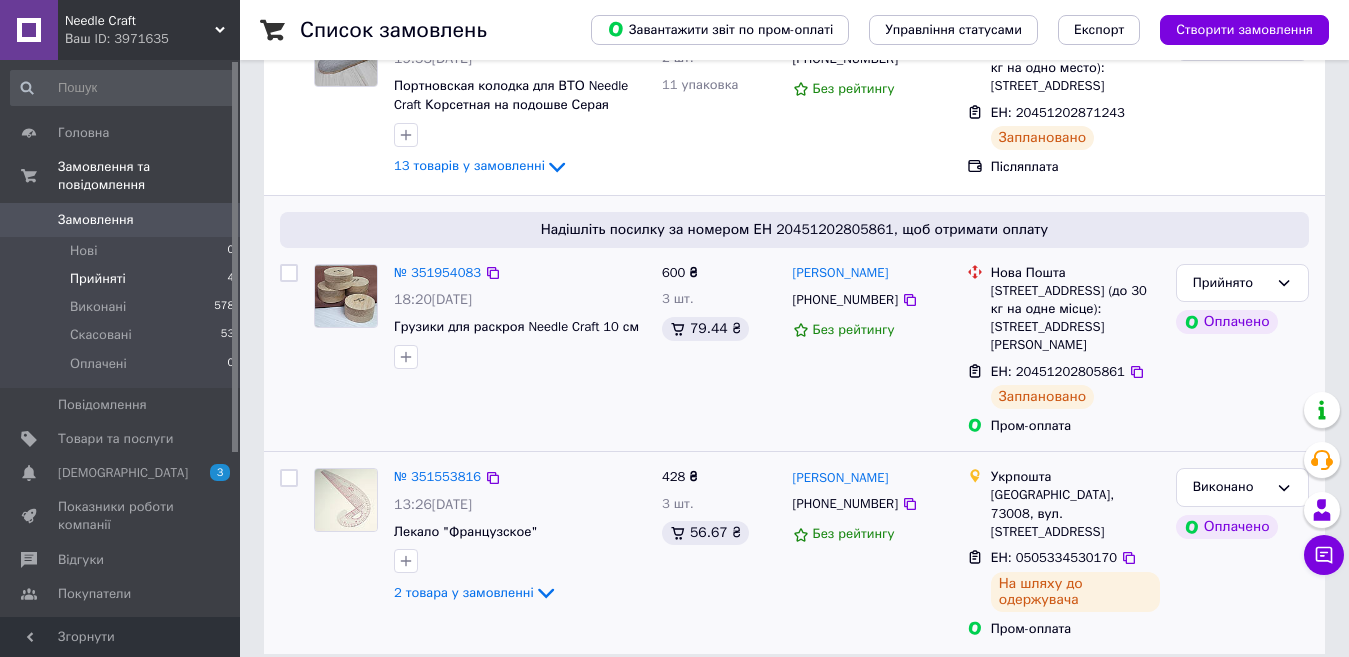 scroll, scrollTop: 524, scrollLeft: 0, axis: vertical 